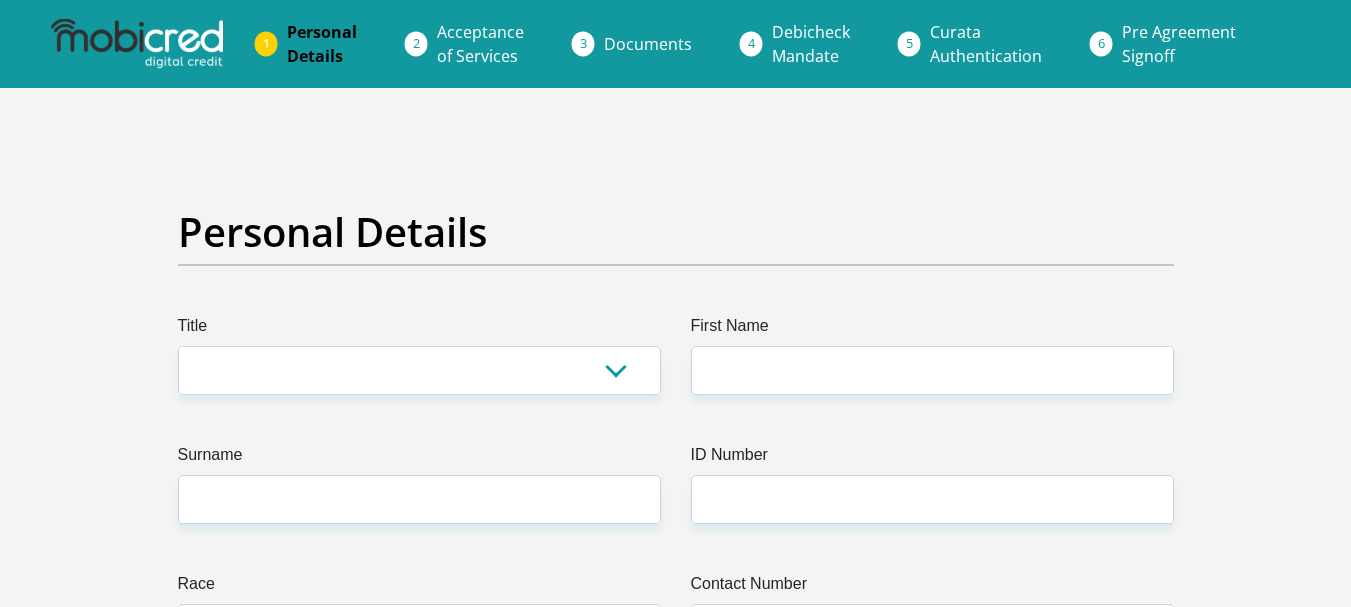 scroll, scrollTop: 0, scrollLeft: 0, axis: both 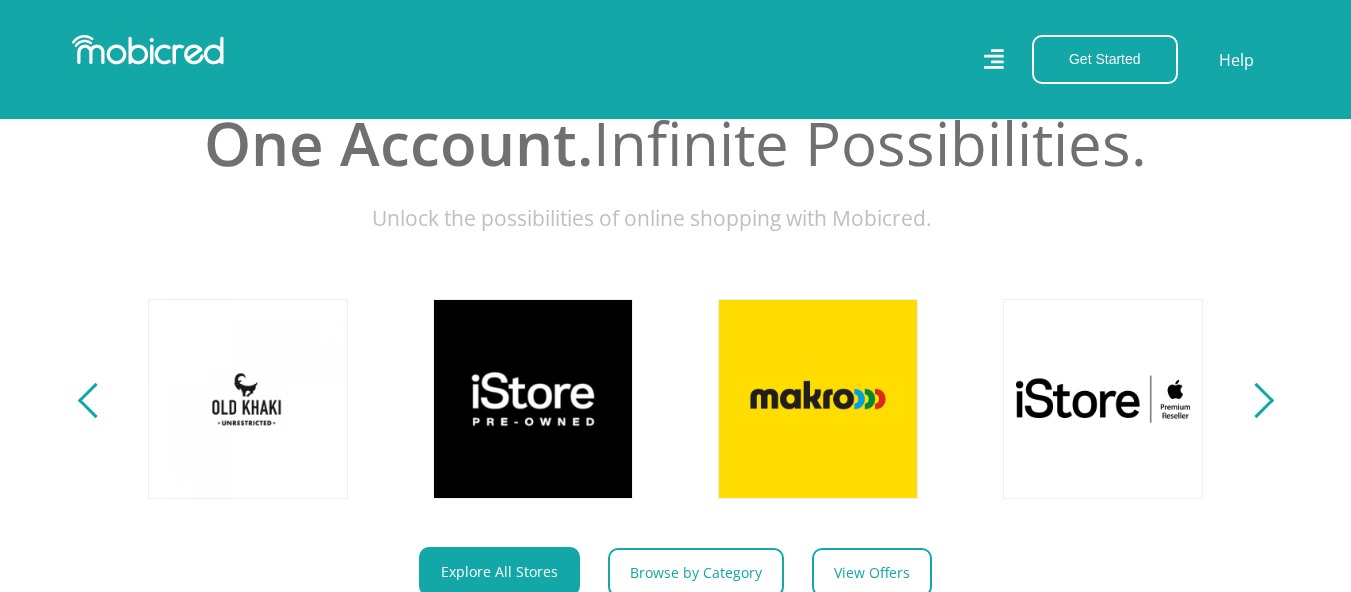 click at bounding box center (1255, 400) 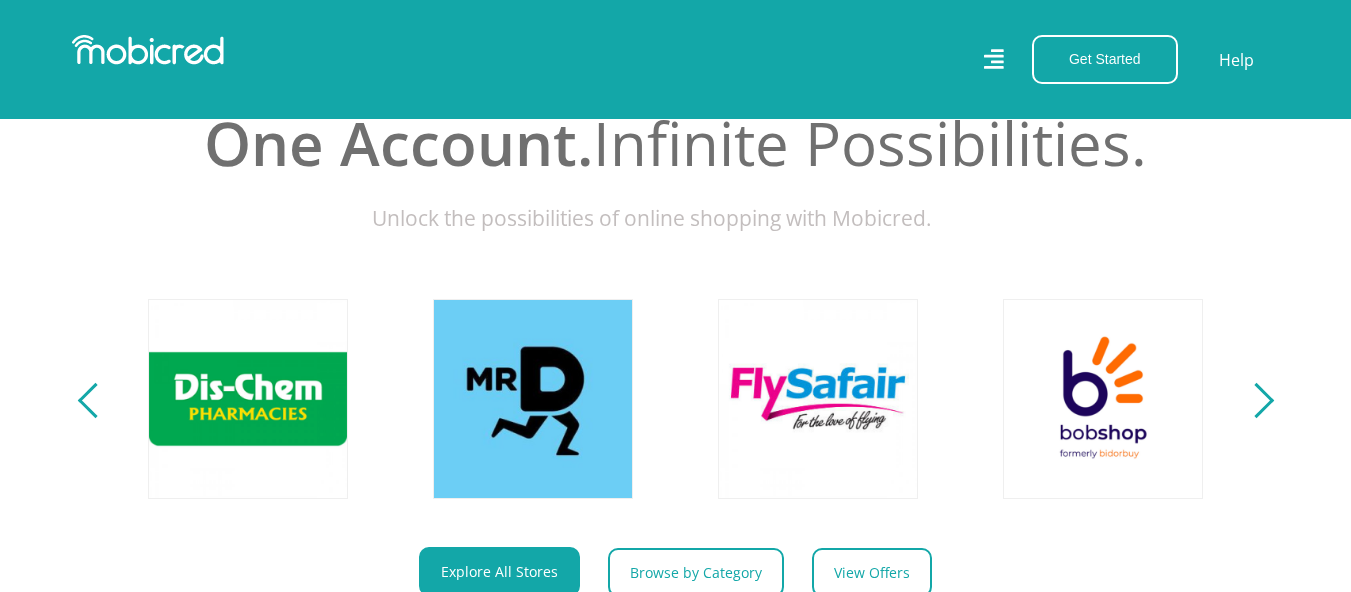 click at bounding box center (1255, 400) 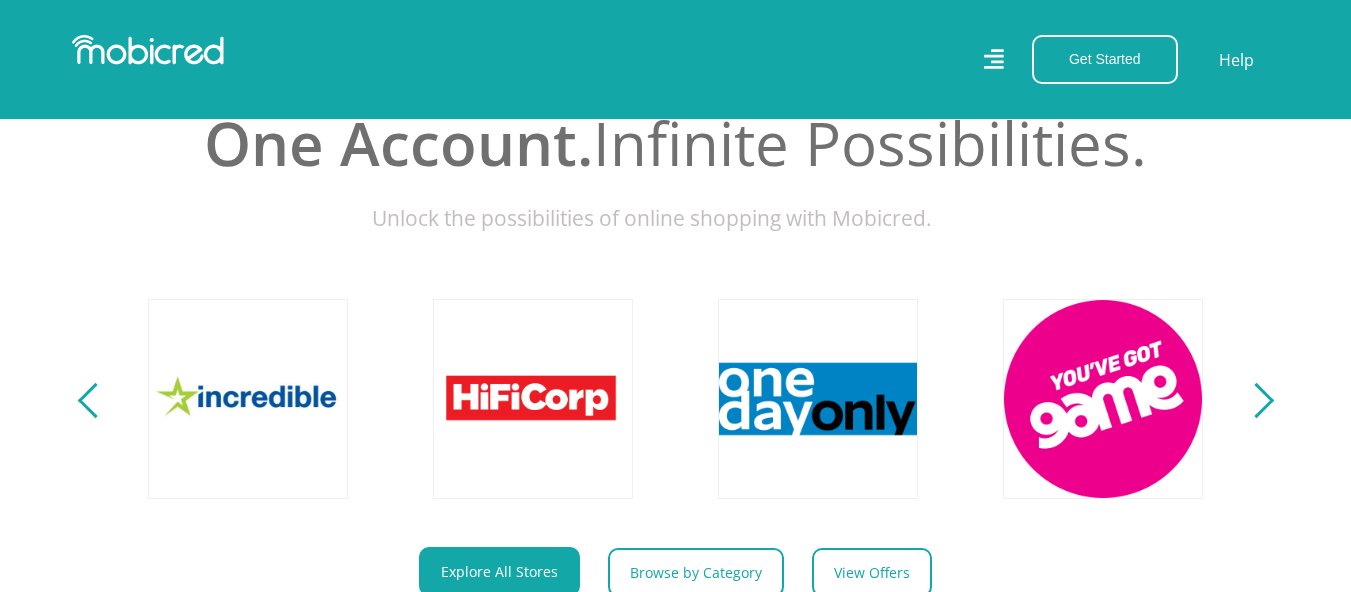 click at bounding box center [1255, 400] 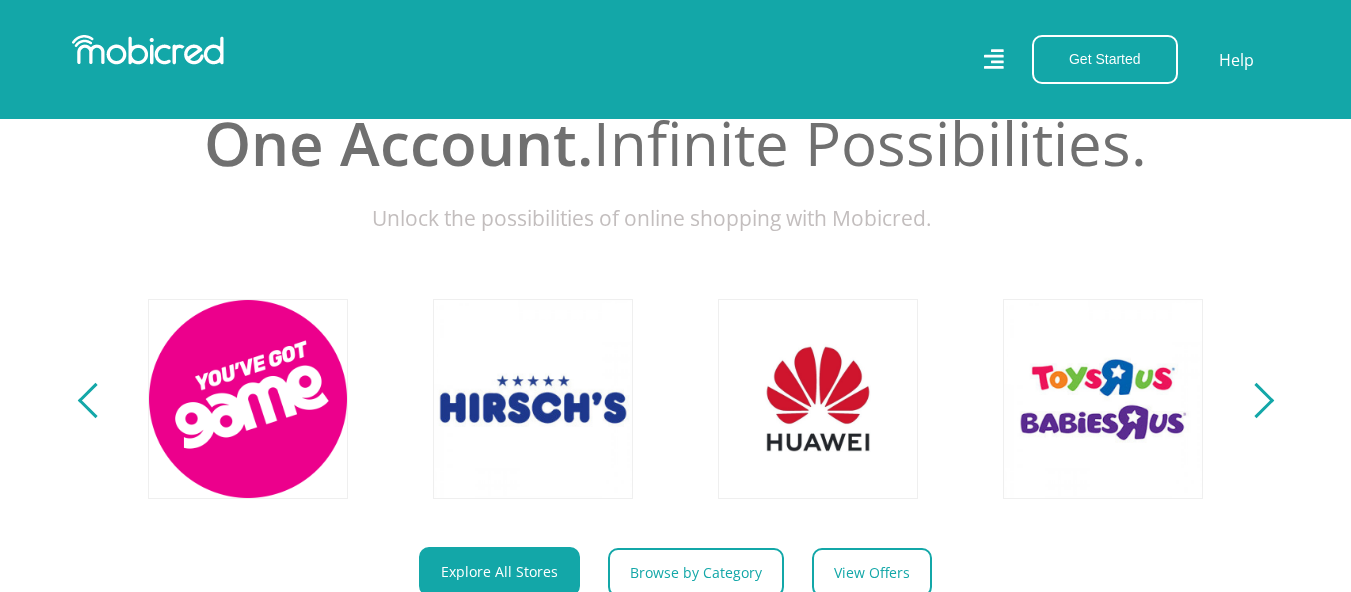 scroll, scrollTop: 0, scrollLeft: 4560, axis: horizontal 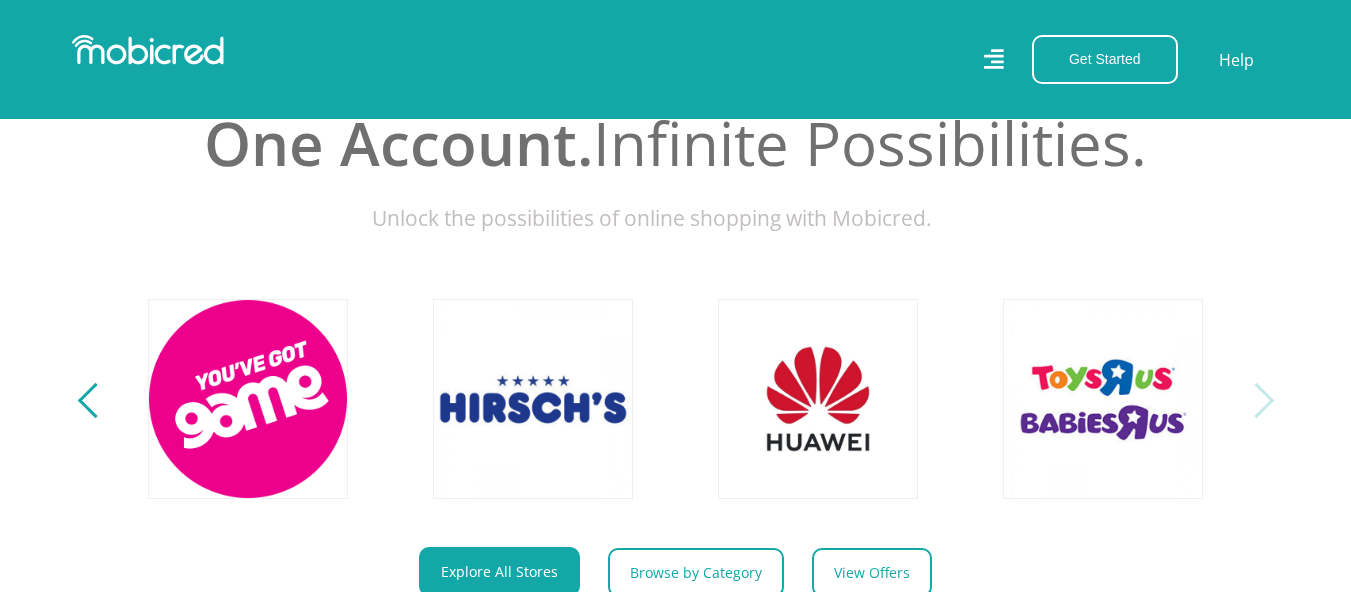 click at bounding box center [1255, 400] 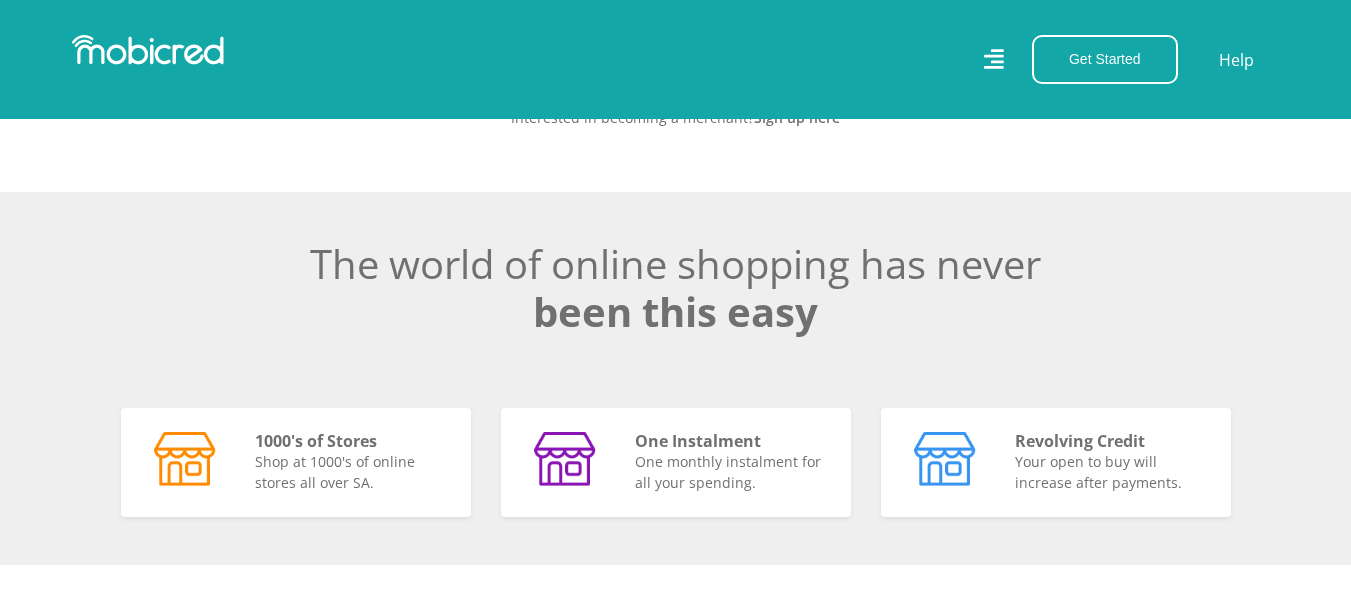 scroll, scrollTop: 1400, scrollLeft: 0, axis: vertical 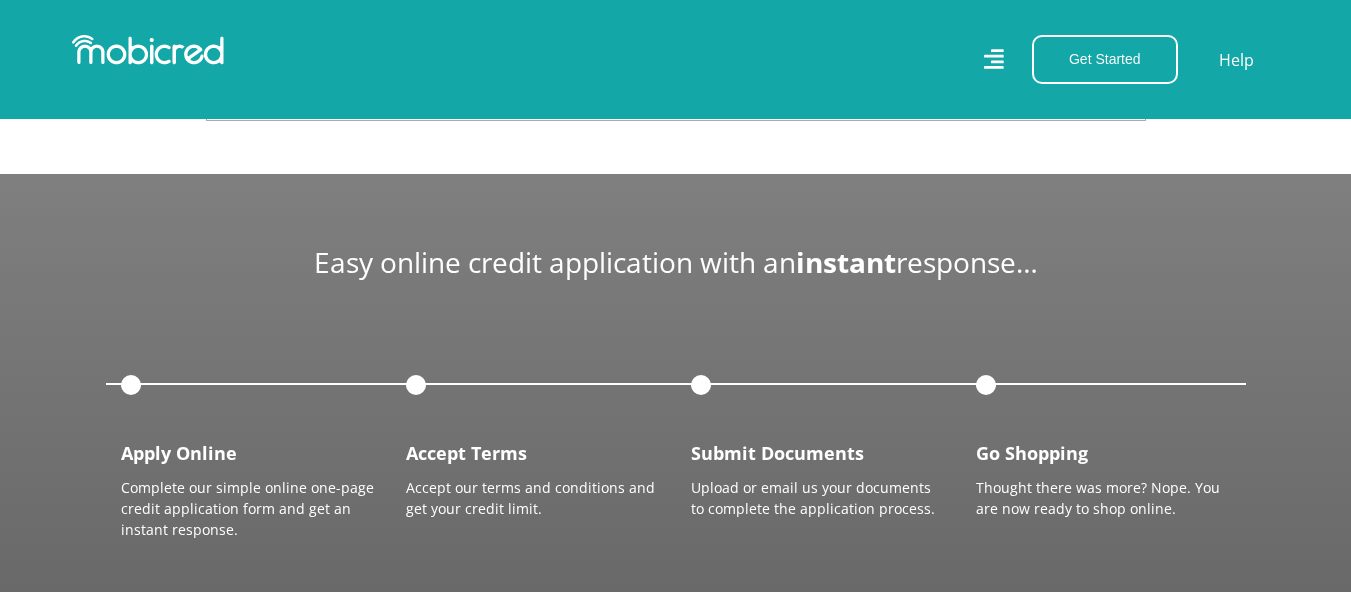click 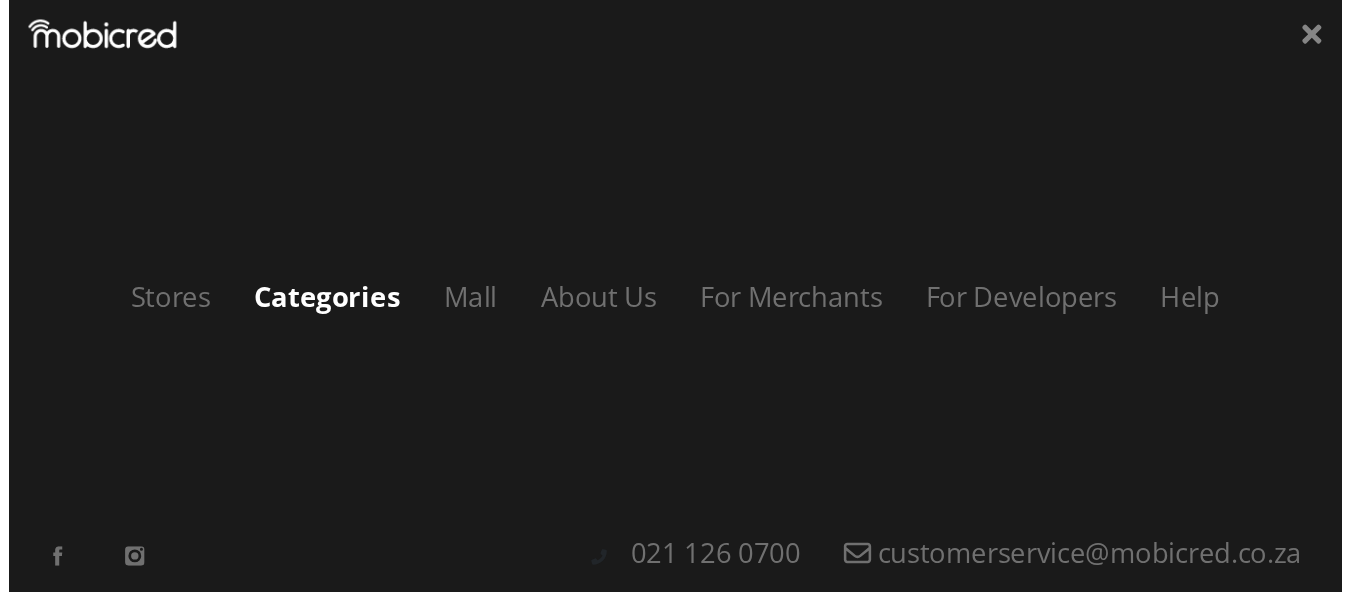 scroll, scrollTop: 0, scrollLeft: 0, axis: both 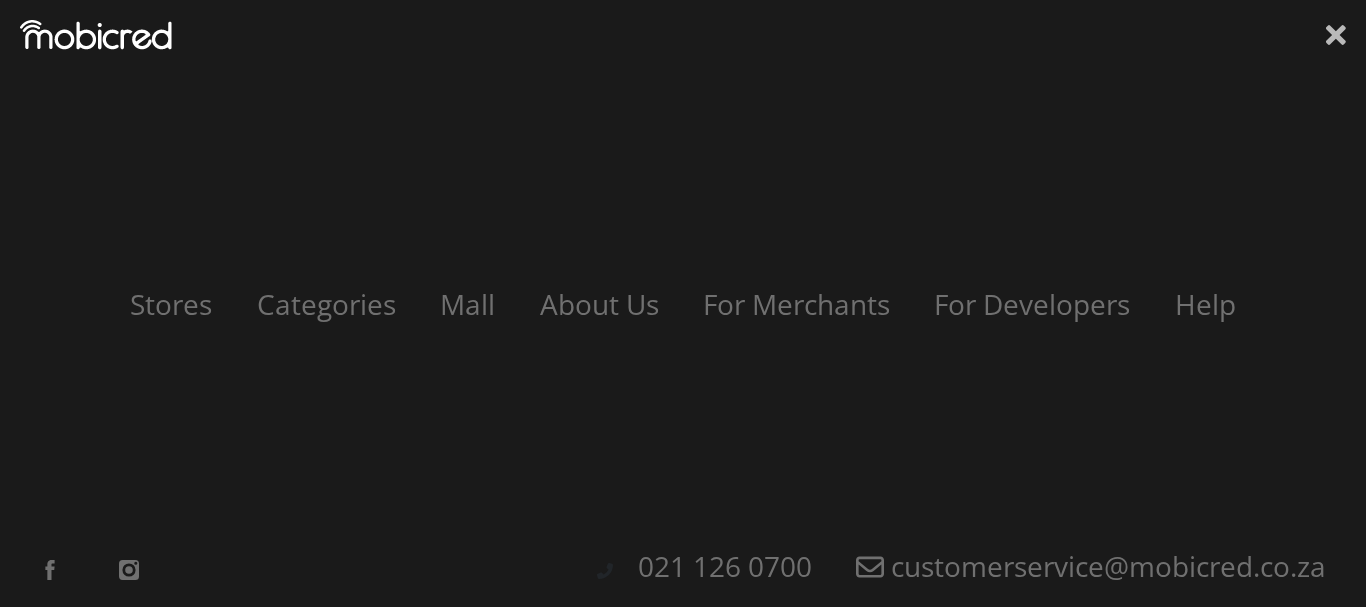 drag, startPoint x: 1325, startPoint y: 48, endPoint x: 1344, endPoint y: 23, distance: 31.400637 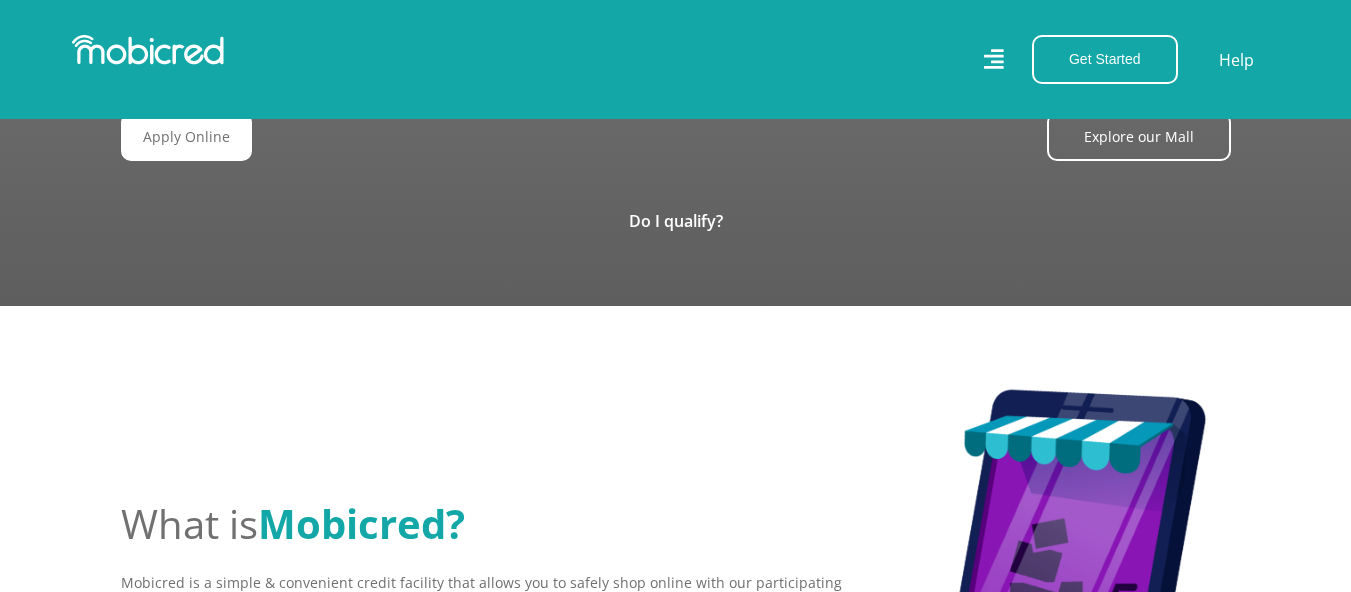 scroll, scrollTop: 2400, scrollLeft: 0, axis: vertical 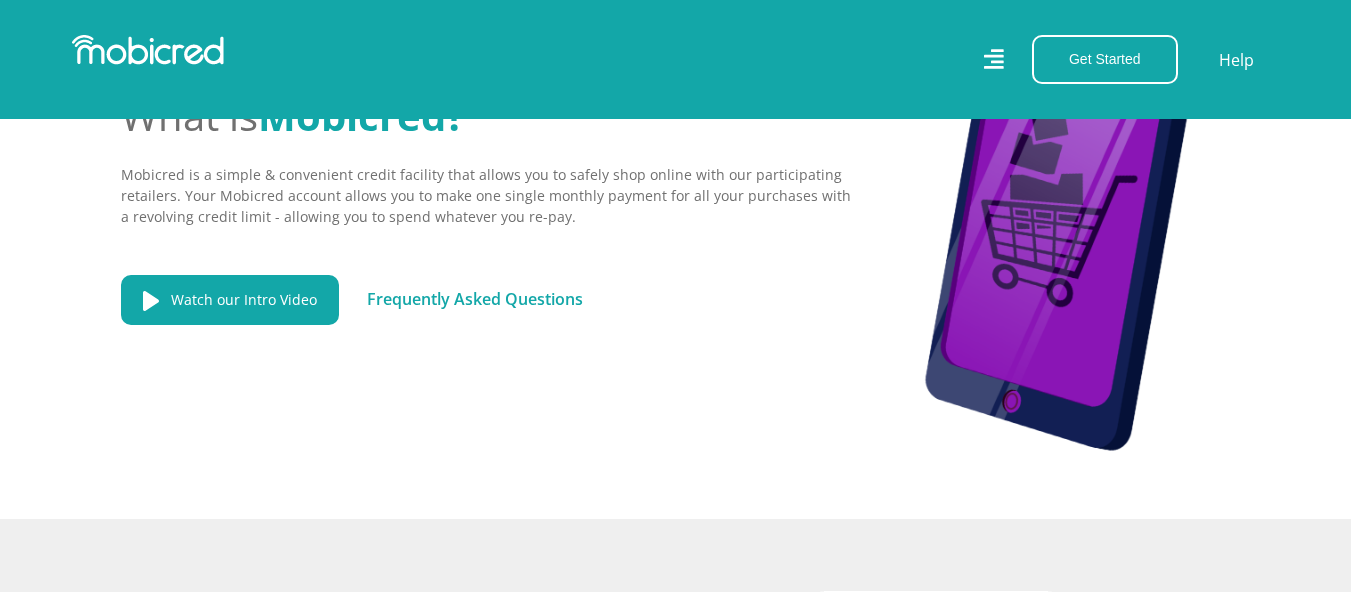 click on "Frequently Asked Questions" at bounding box center (475, 299) 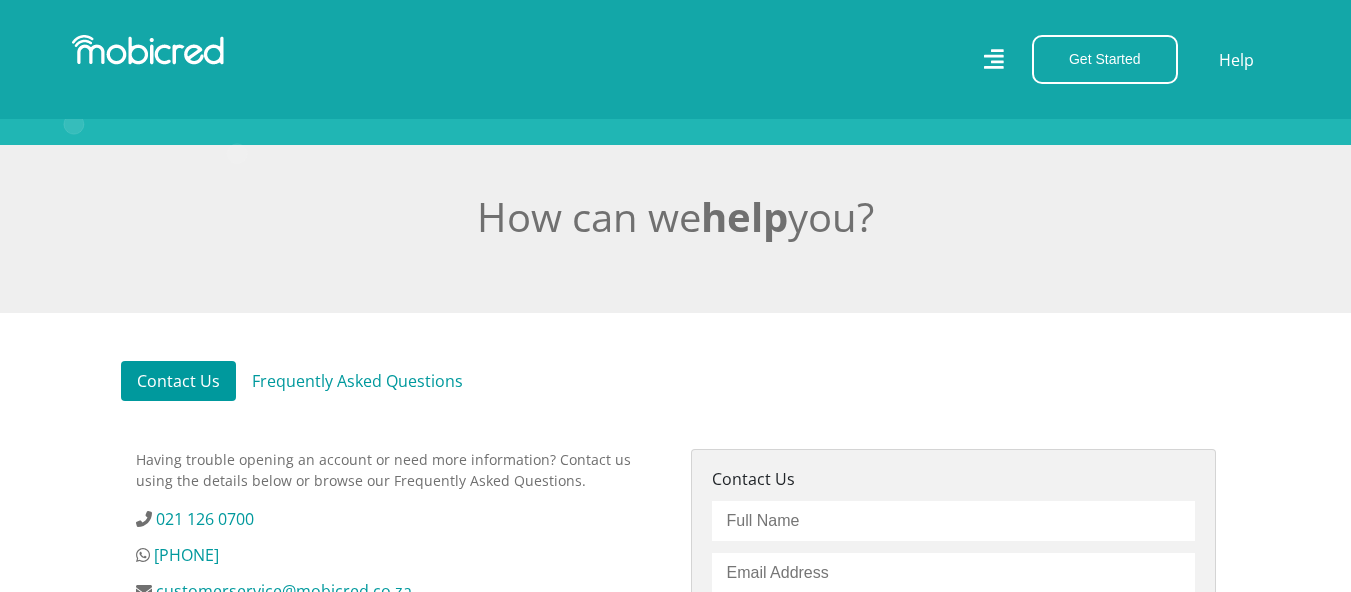 scroll, scrollTop: 300, scrollLeft: 0, axis: vertical 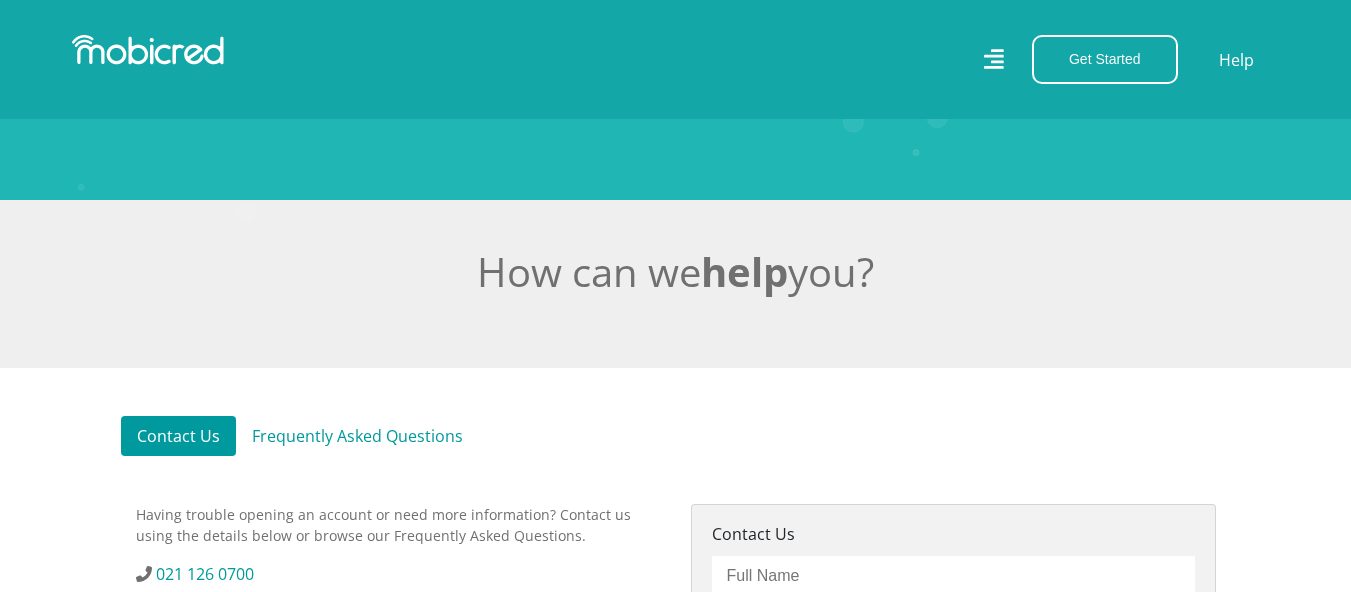 click on "Frequently Asked Questions" at bounding box center (357, 436) 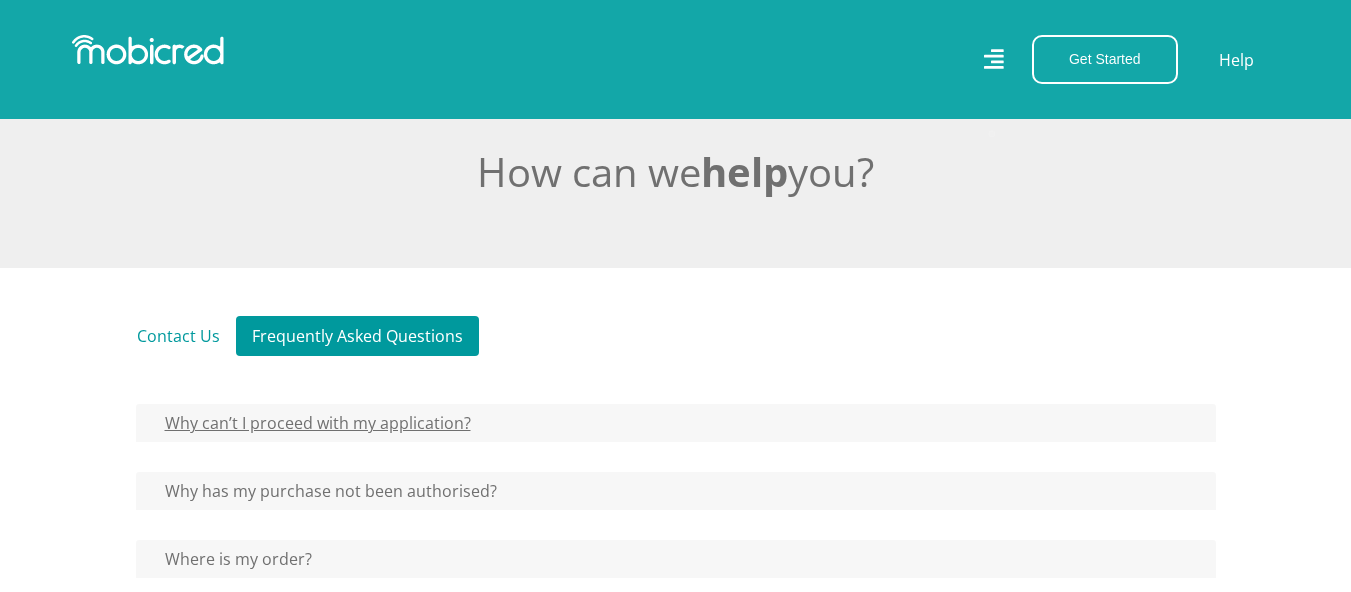 scroll, scrollTop: 500, scrollLeft: 0, axis: vertical 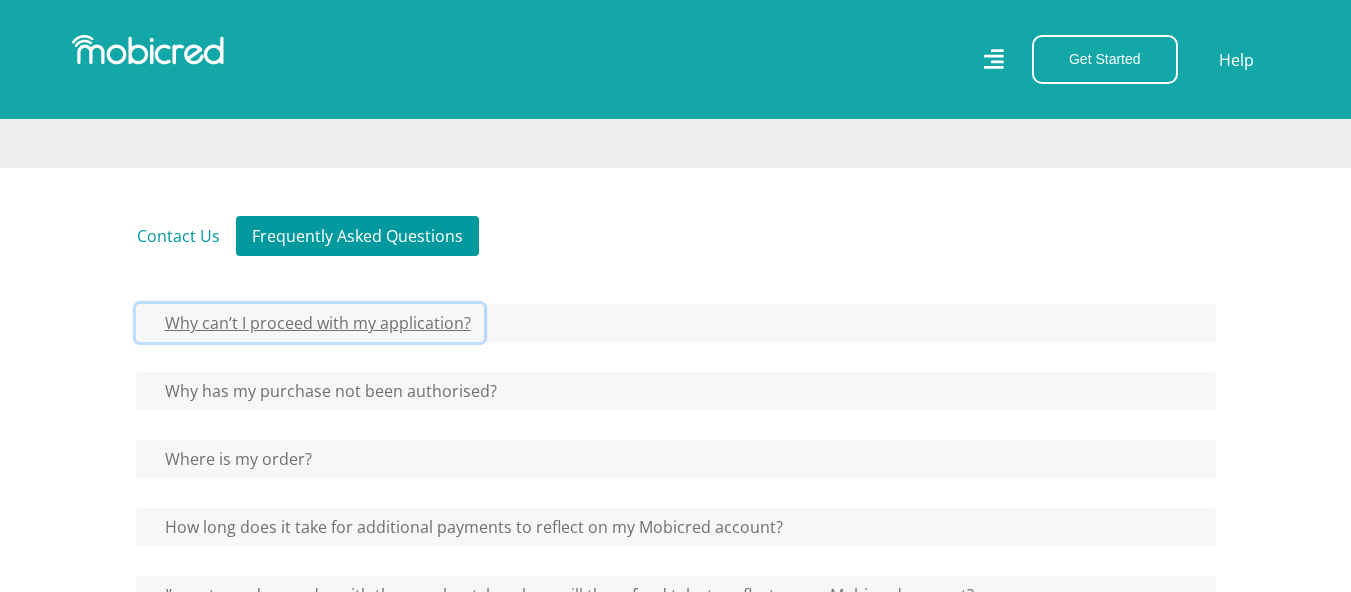 click on "Why can’t I proceed with my application?" at bounding box center [310, 323] 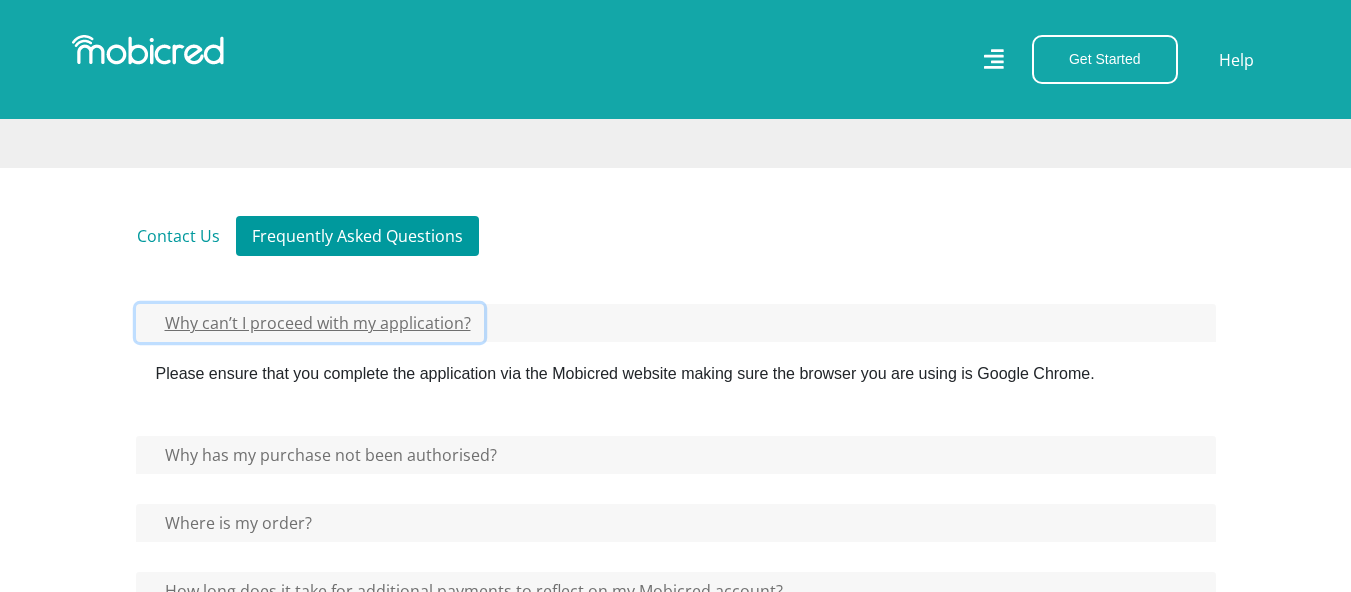 click on "Why can’t I proceed with my application?" at bounding box center [310, 323] 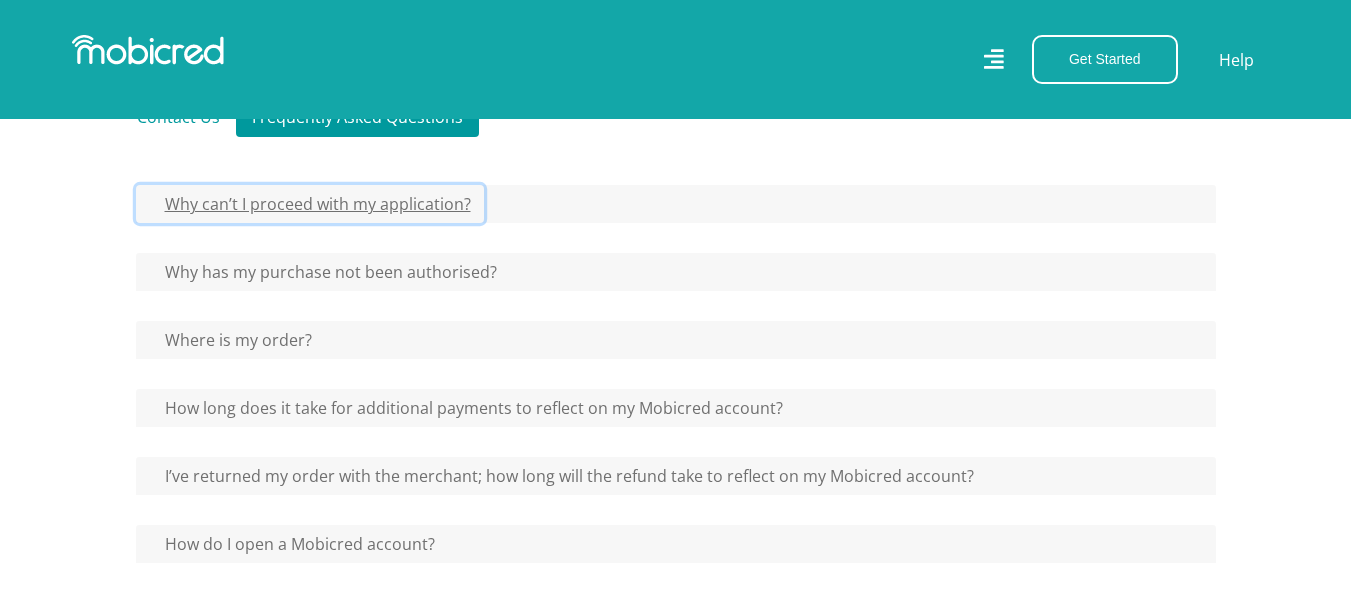 scroll, scrollTop: 800, scrollLeft: 0, axis: vertical 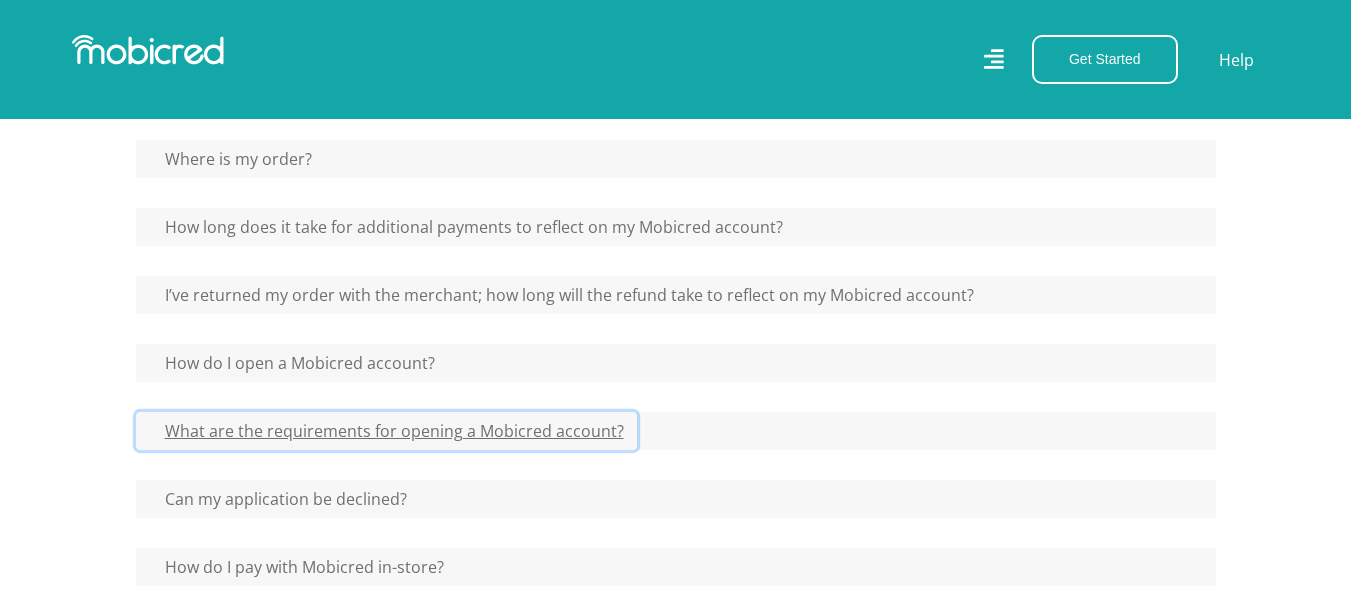click on "What are the requirements for opening a Mobicred account?" at bounding box center (310, 23) 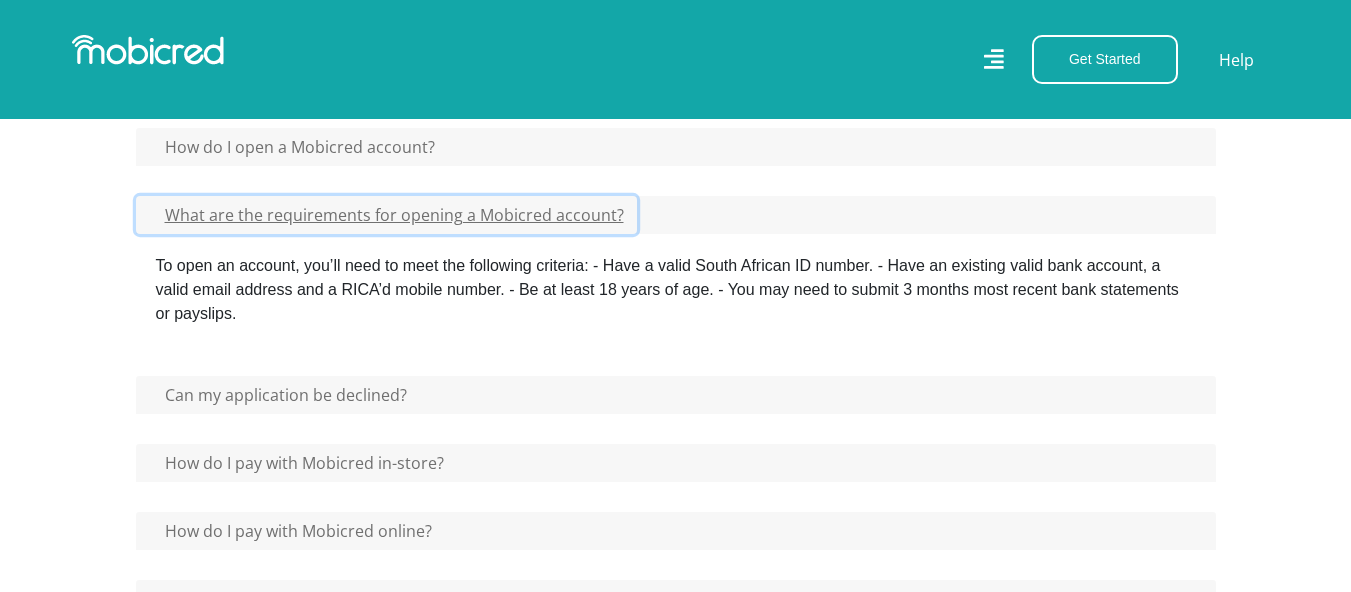 scroll, scrollTop: 1100, scrollLeft: 0, axis: vertical 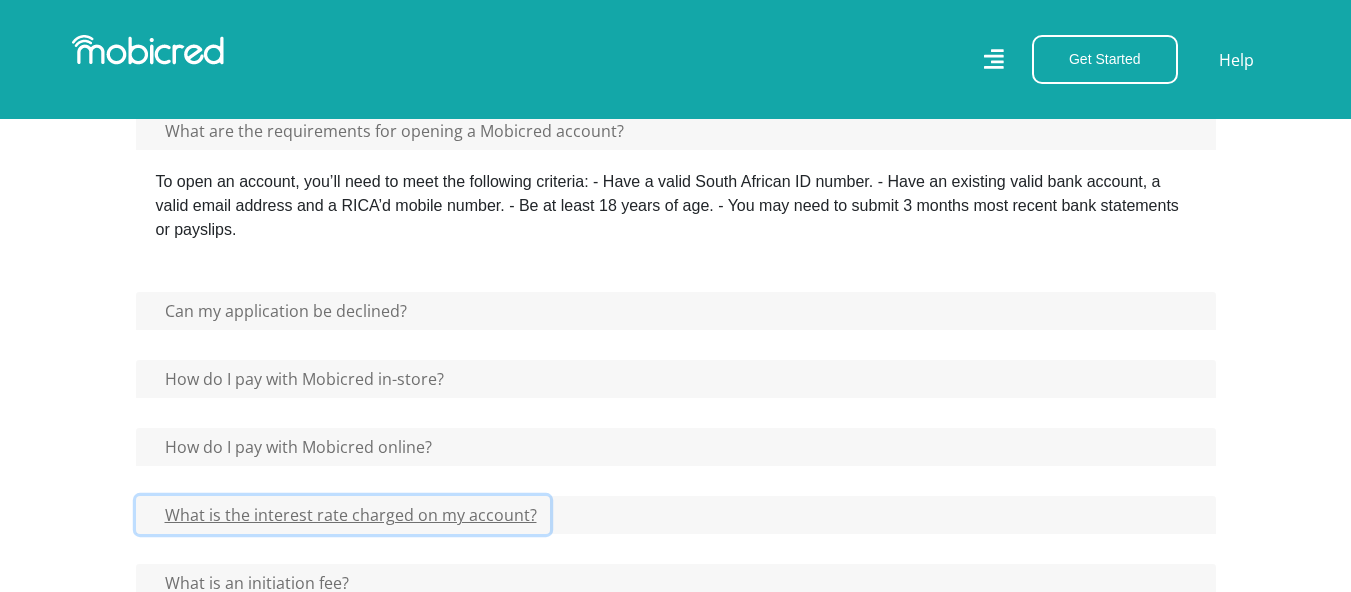 click on "What is the interest rate charged on my account?" at bounding box center (310, -277) 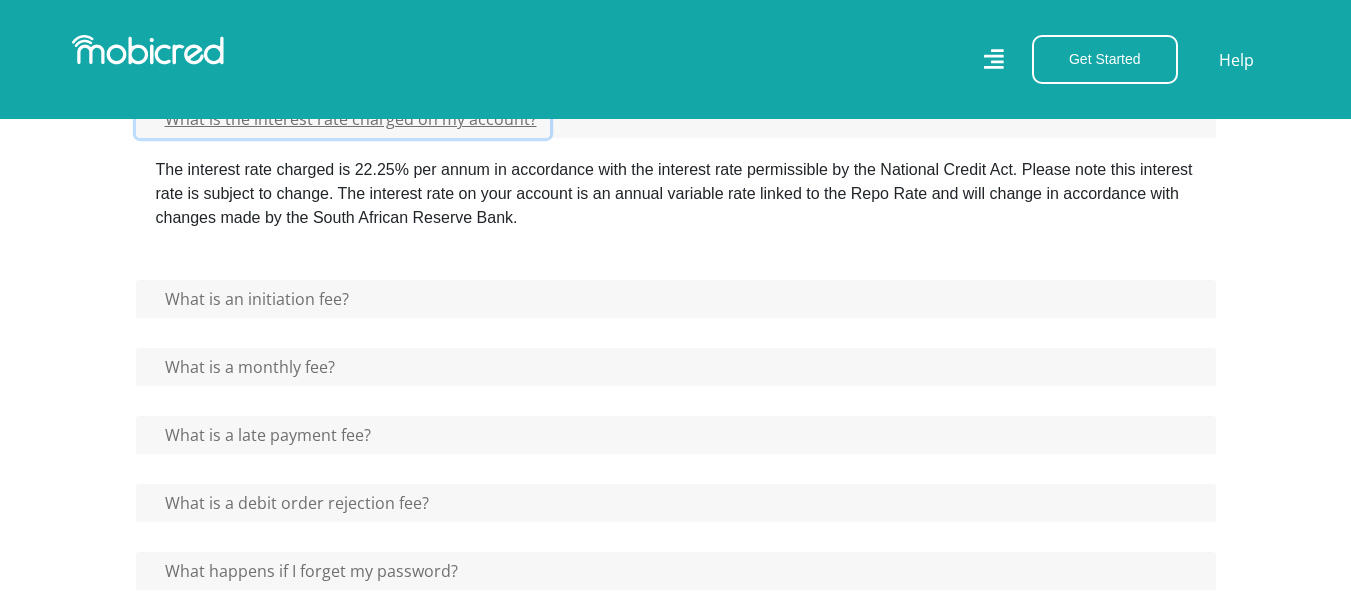 scroll, scrollTop: 1500, scrollLeft: 0, axis: vertical 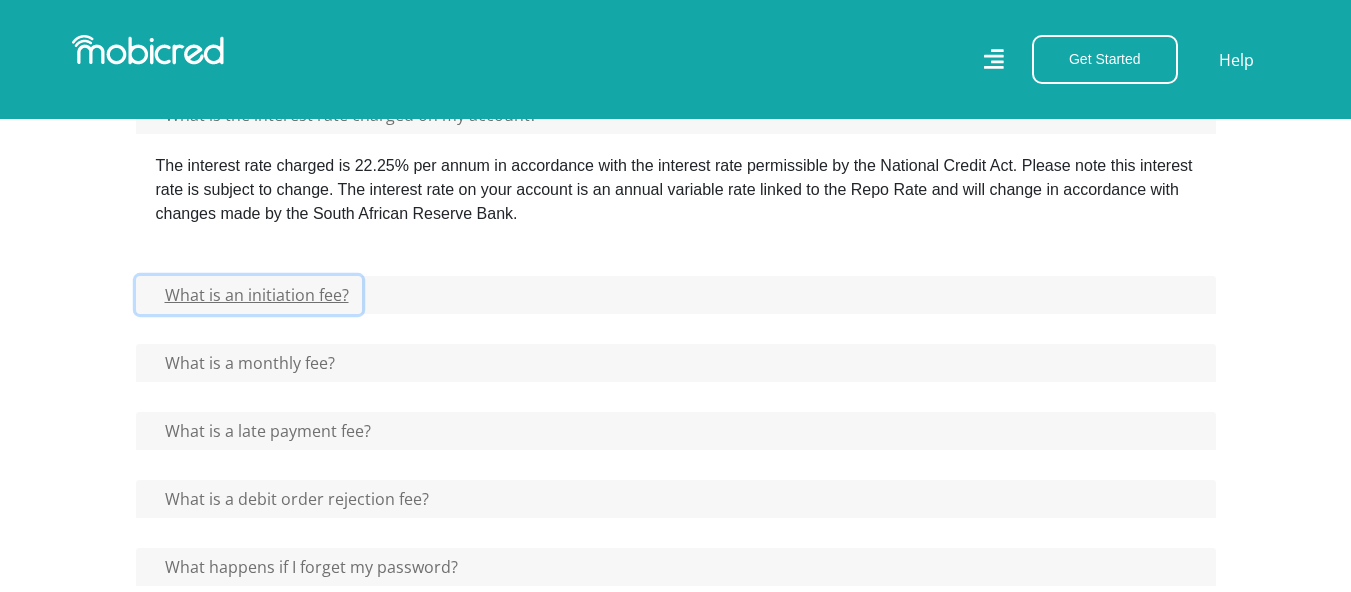 click on "What is an initiation fee?" at bounding box center (310, -677) 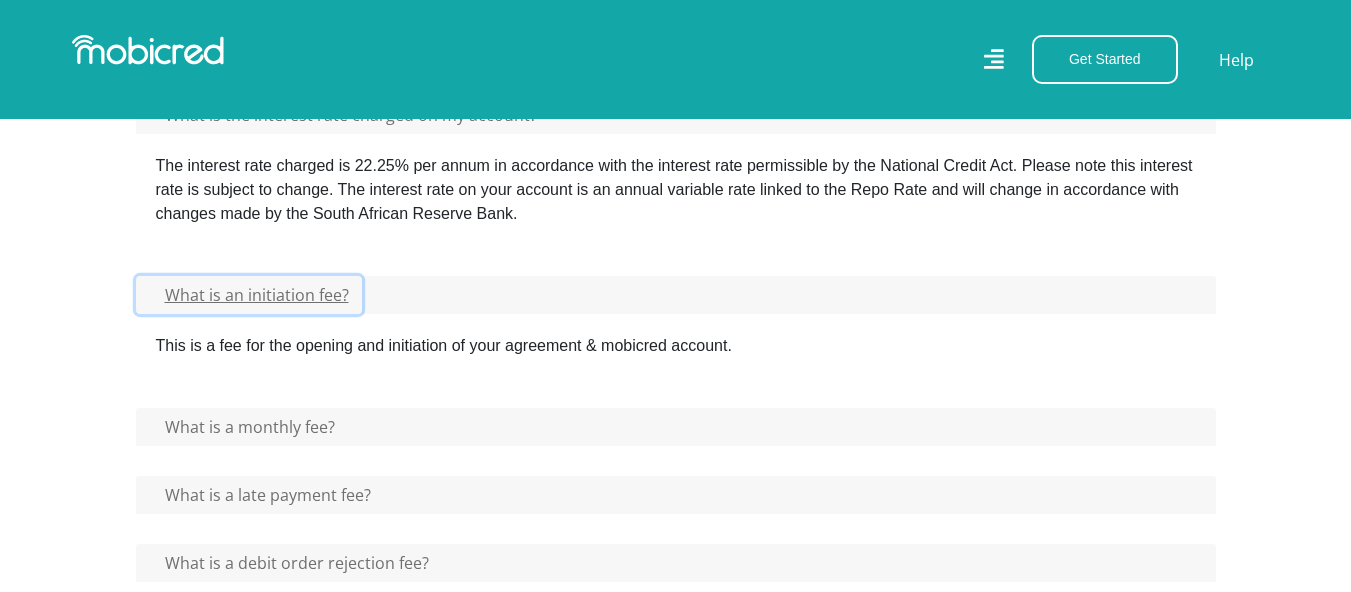 click on "What is an initiation fee?" at bounding box center [310, -677] 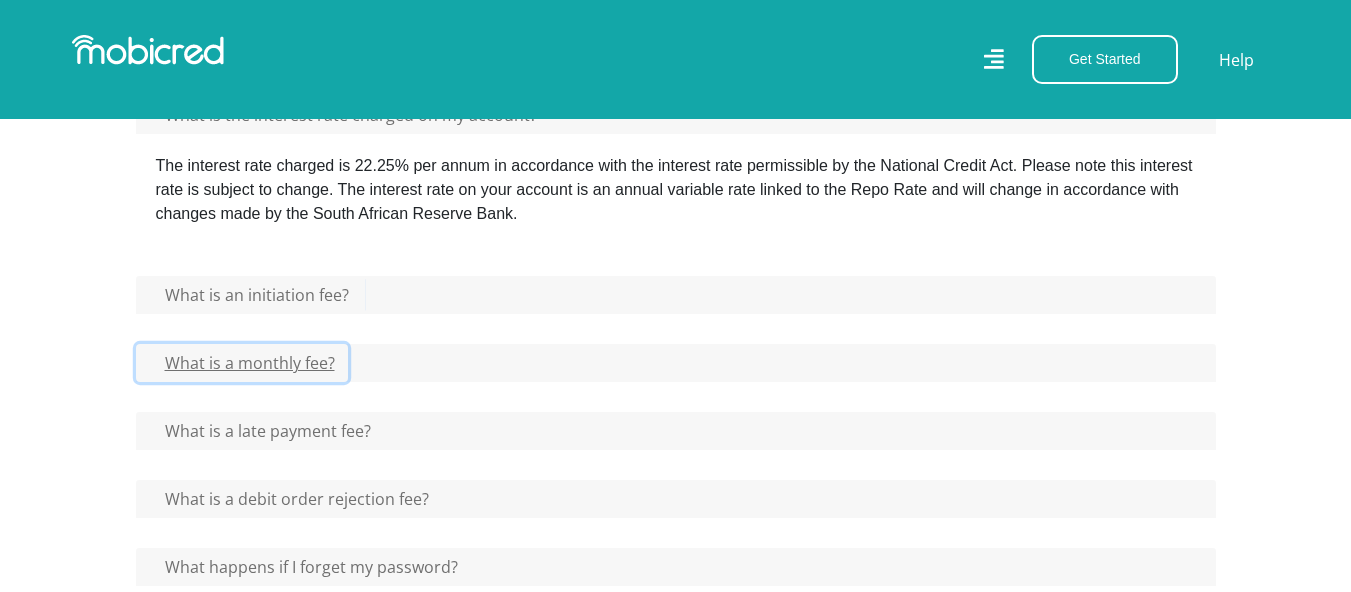 click on "What is a monthly fee?" at bounding box center [310, -677] 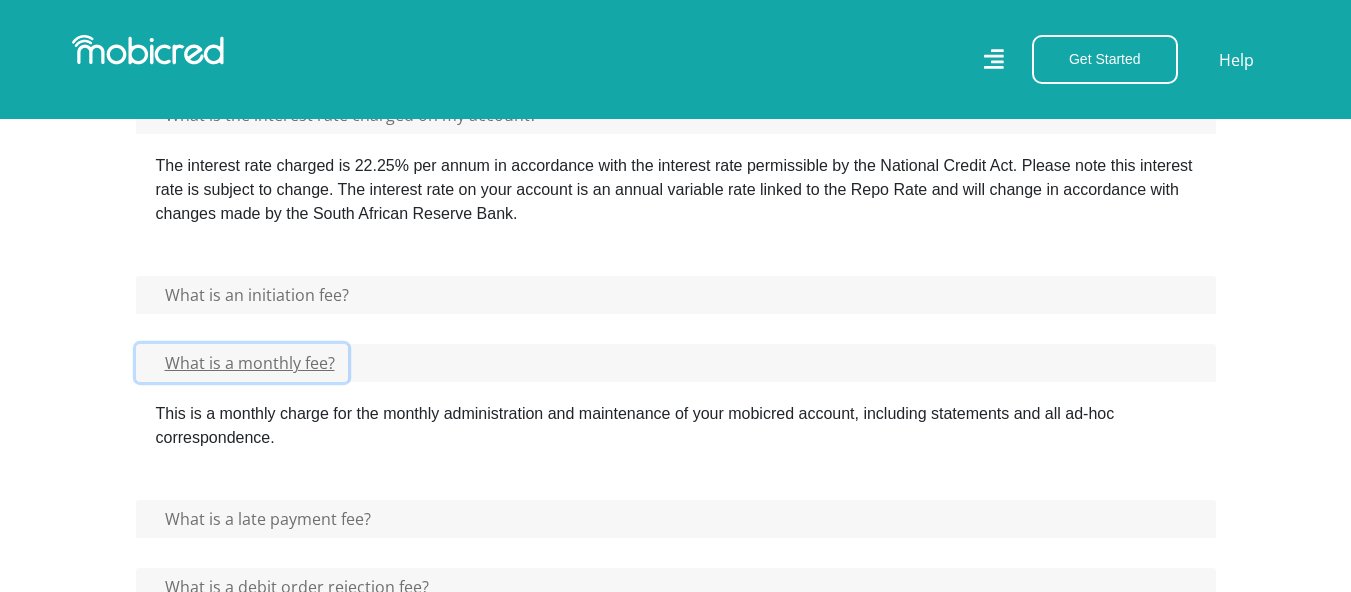 click on "What is a monthly fee?" at bounding box center [310, -677] 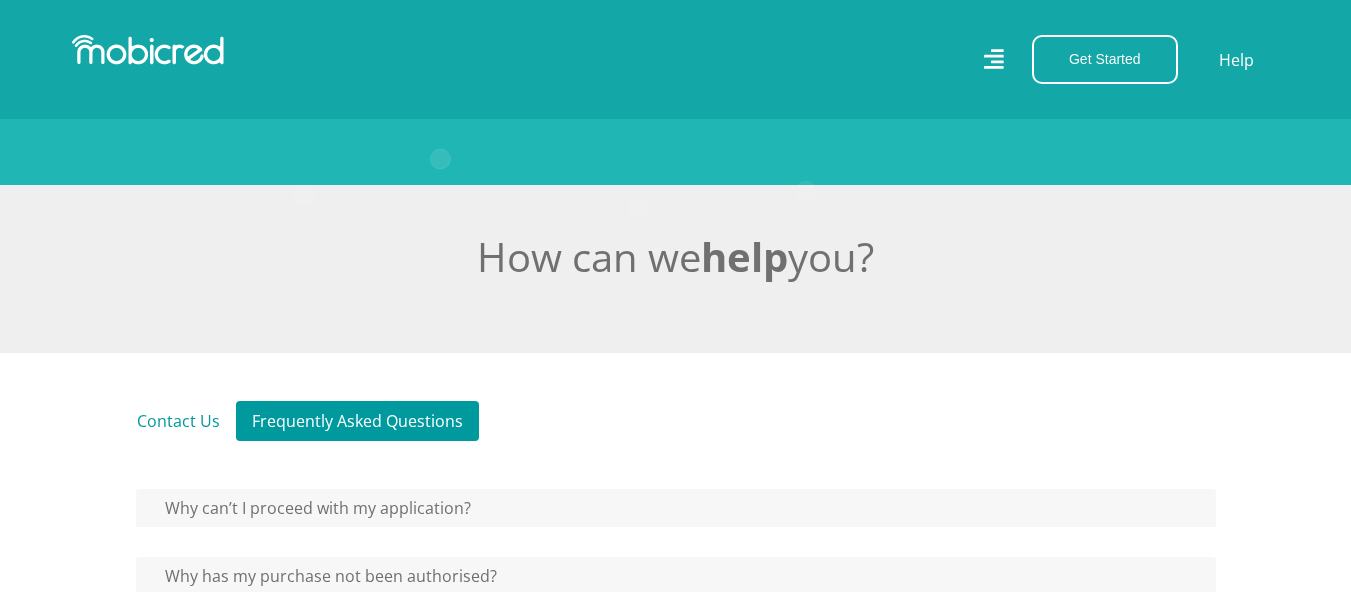 scroll, scrollTop: 200, scrollLeft: 0, axis: vertical 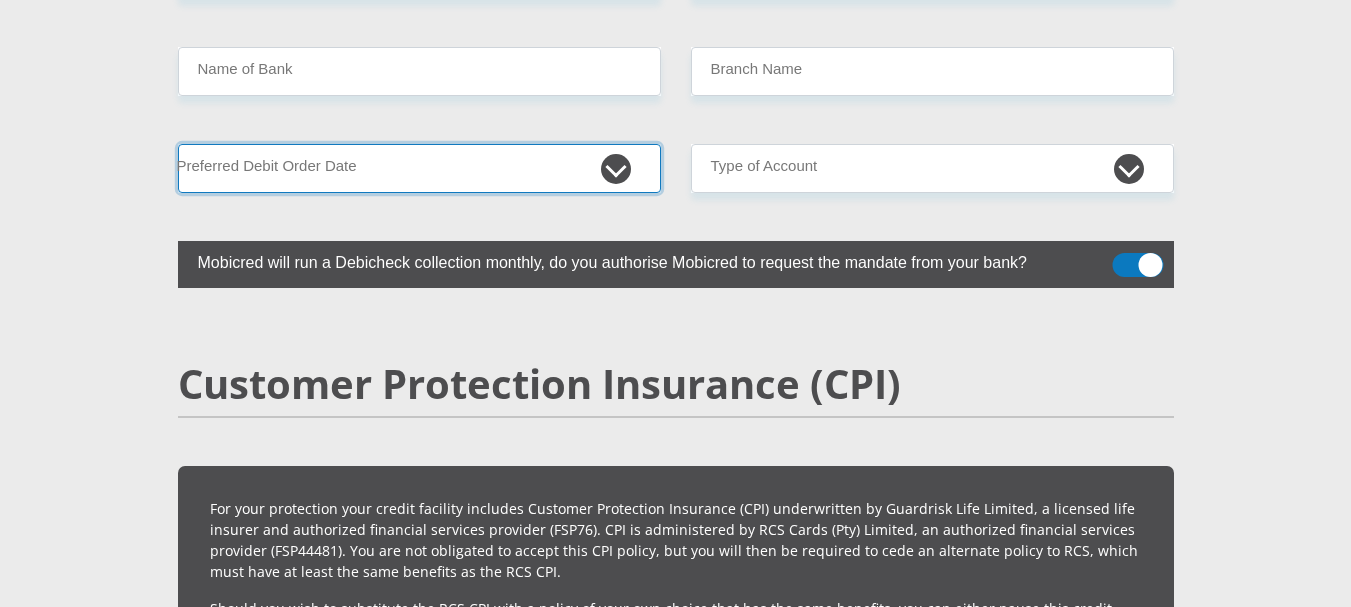 click on "1st
2nd
3rd
4th
5th
7th
18th
19th
20th
21st
22nd
23rd
24th
25th
26th
27th
28th
29th
30th" at bounding box center (419, 168) 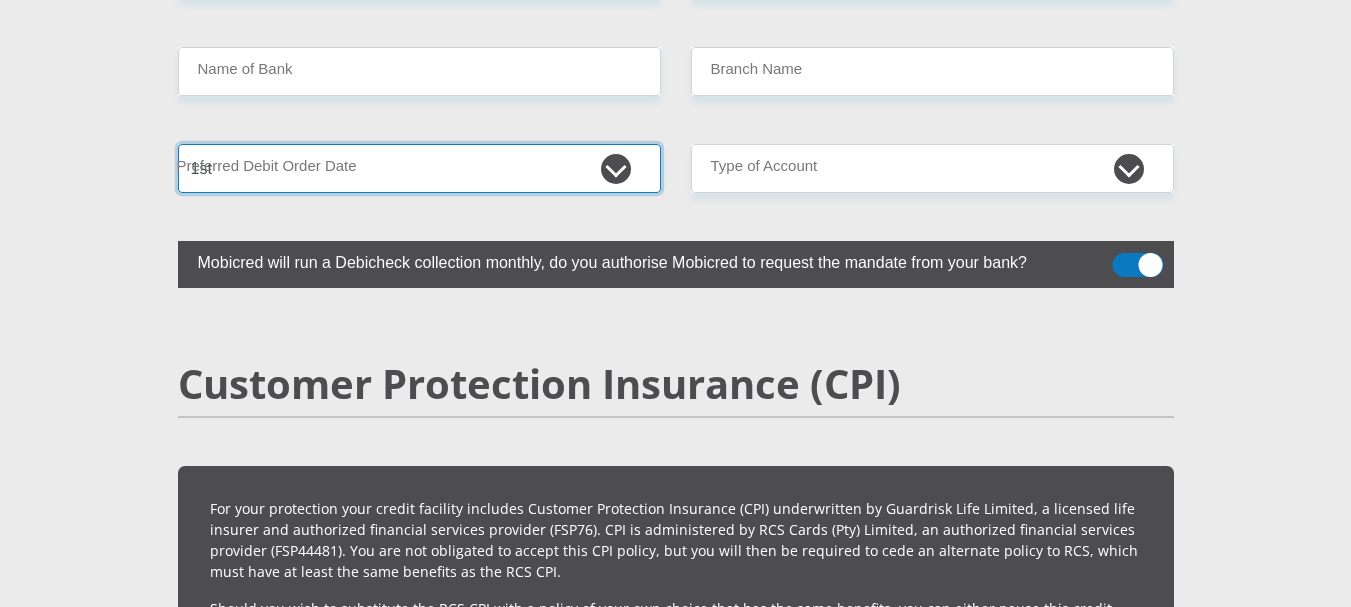 click on "1st
2nd
3rd
4th
5th
7th
18th
19th
20th
21st
22nd
23rd
24th
25th
26th
27th
28th
29th
30th" at bounding box center [419, 168] 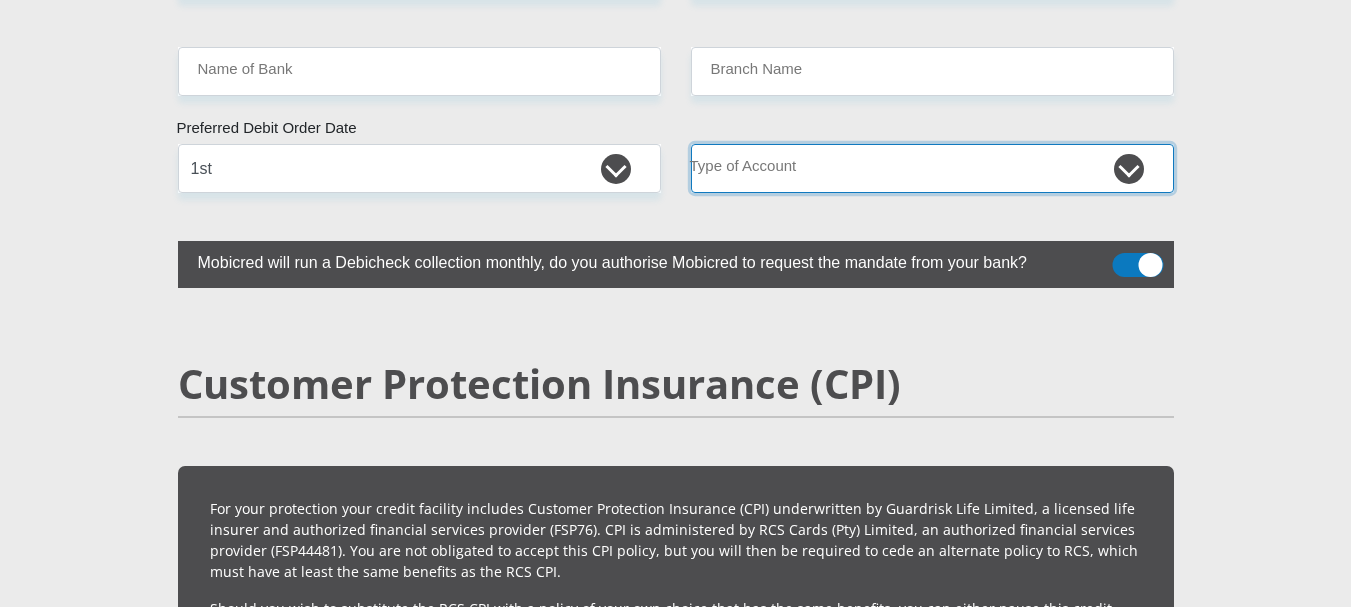 click on "Cheque
Savings" at bounding box center [932, 168] 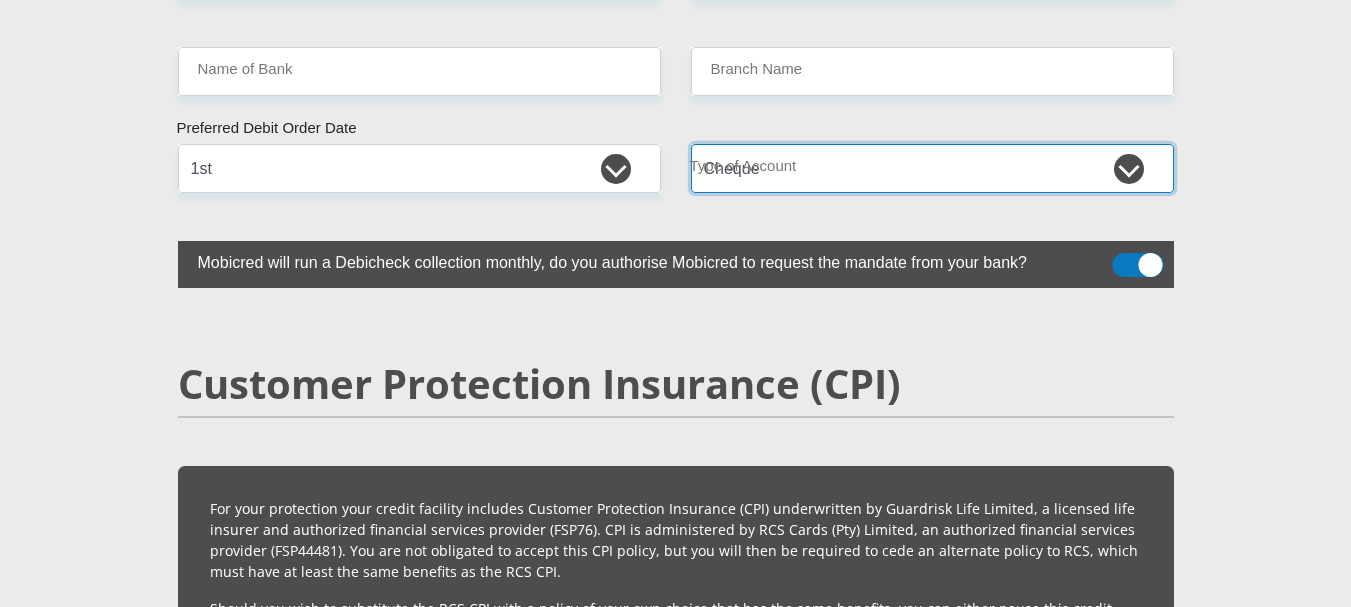 click on "Cheque
Savings" at bounding box center [932, 168] 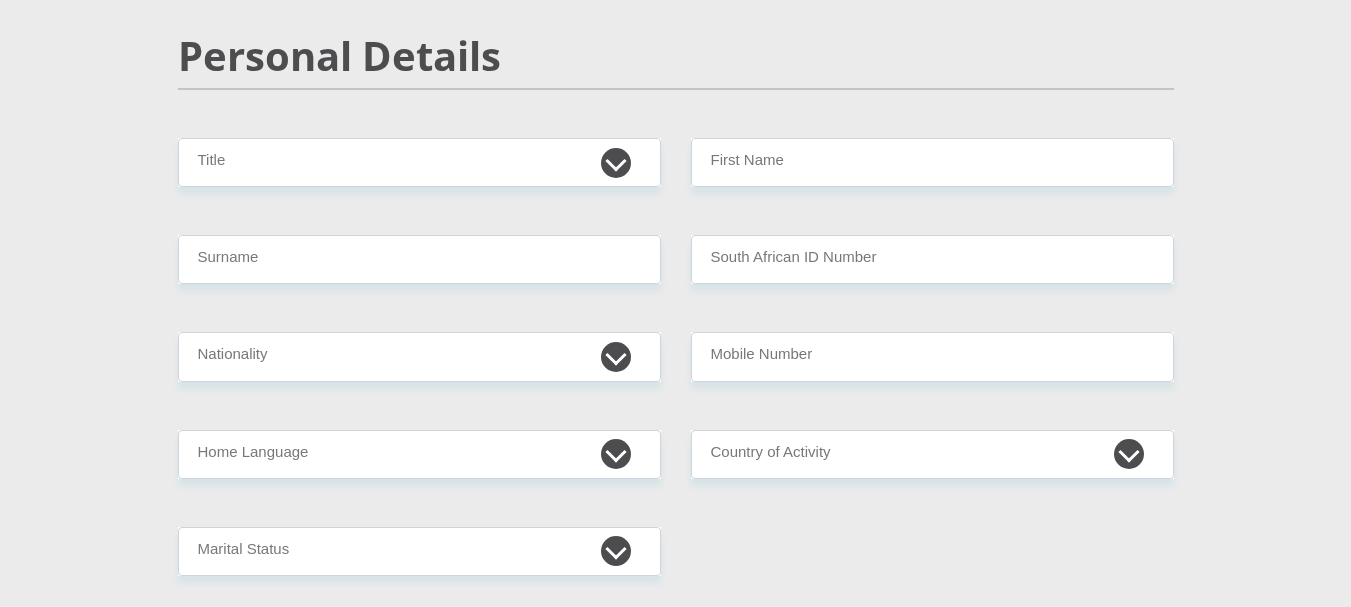 scroll, scrollTop: 0, scrollLeft: 0, axis: both 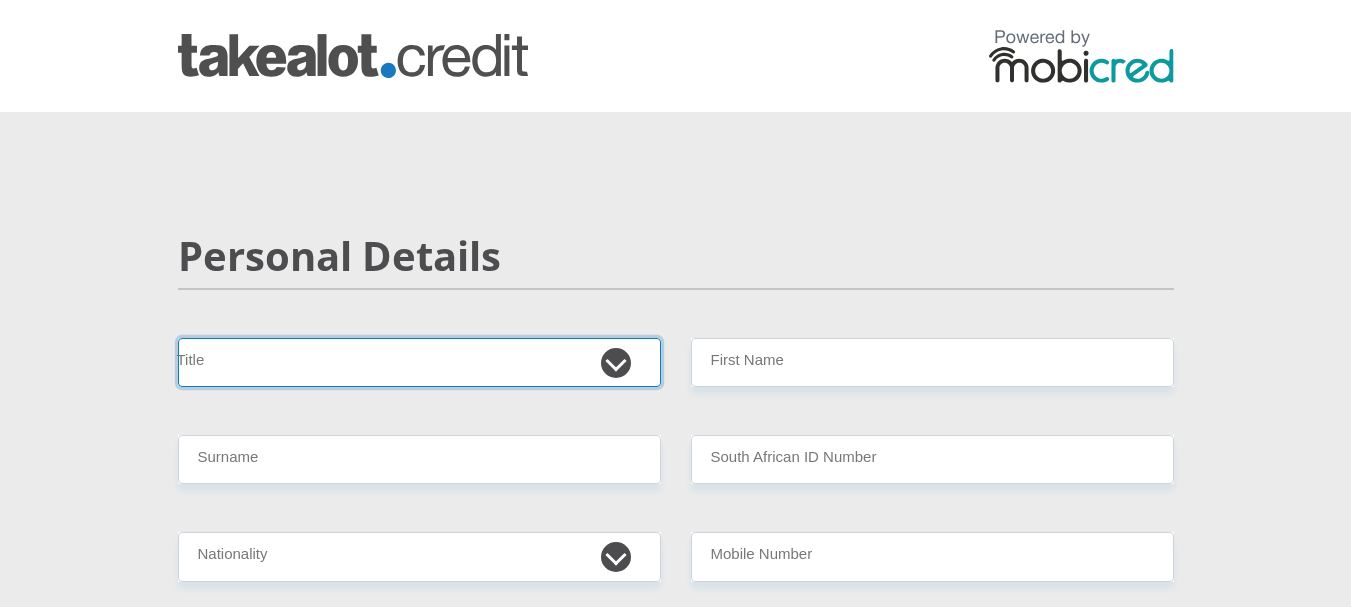 click on "Mr
Ms
Mrs
Dr
Other" at bounding box center (419, 362) 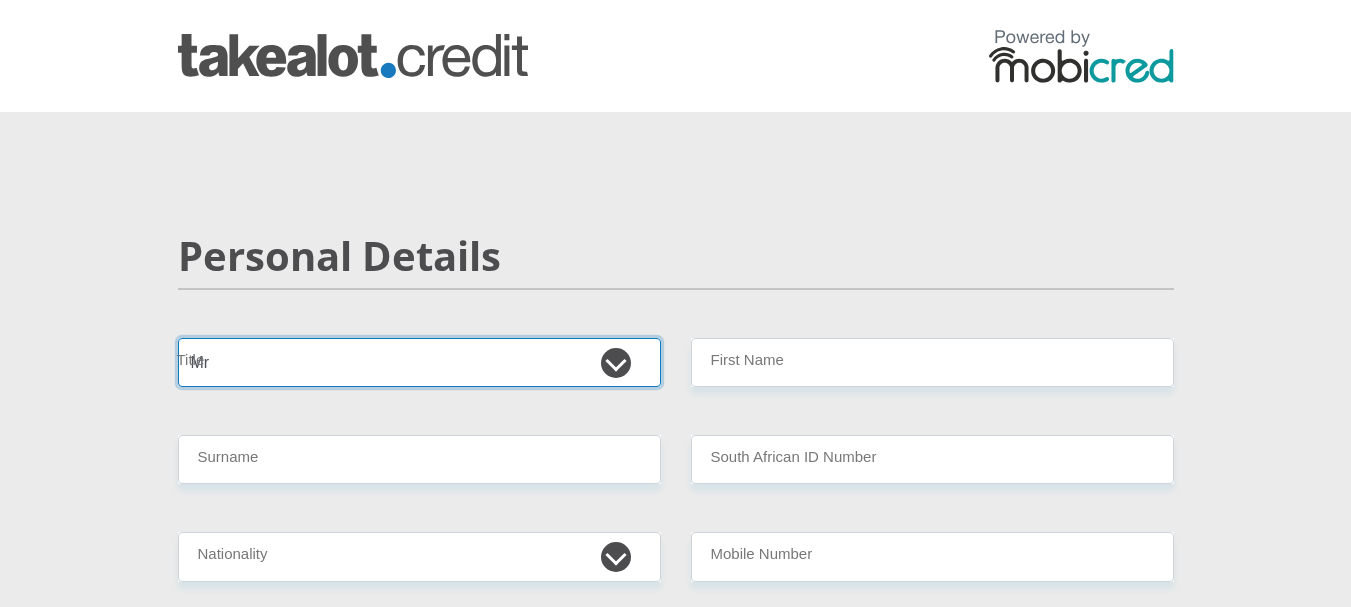 click on "Mr
Ms
Mrs
Dr
Other" at bounding box center (419, 362) 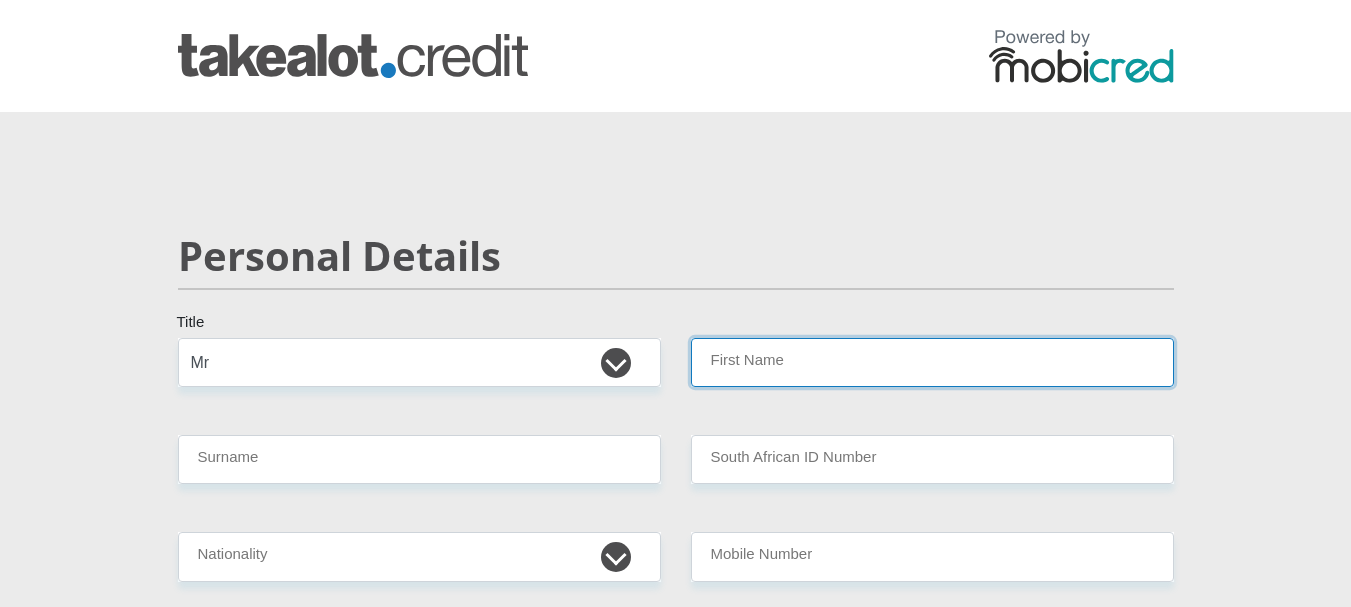 click on "First Name" at bounding box center (932, 362) 